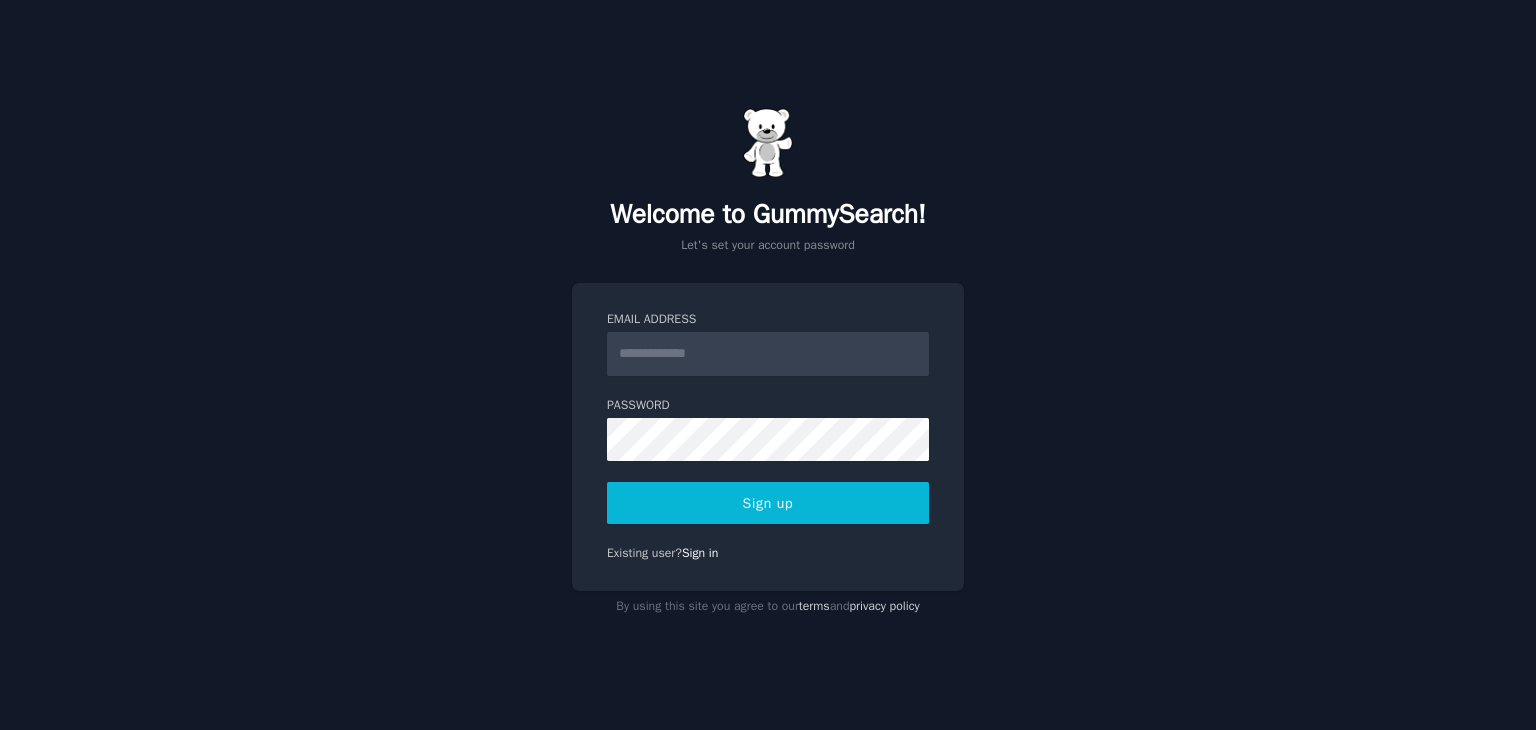 scroll, scrollTop: 0, scrollLeft: 0, axis: both 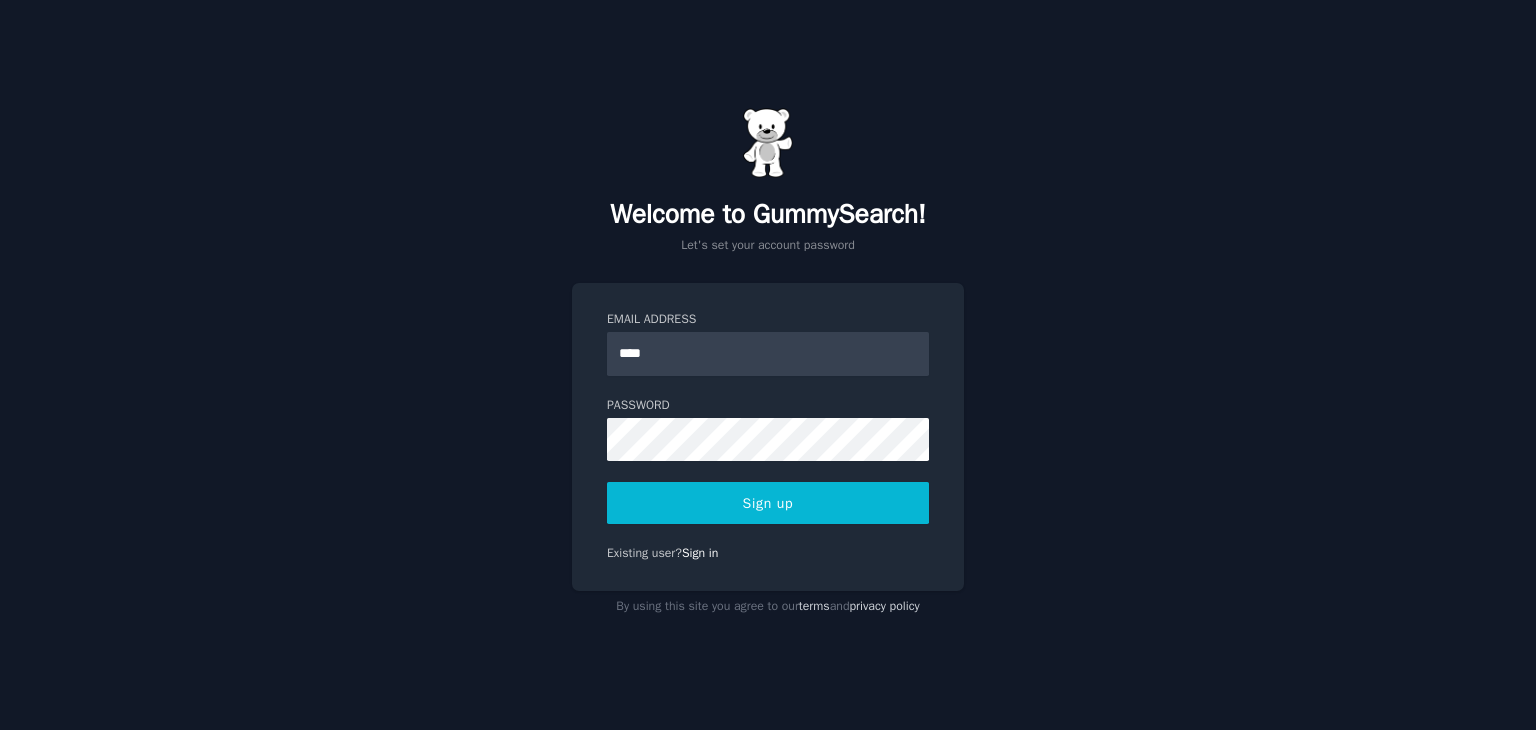 type on "**********" 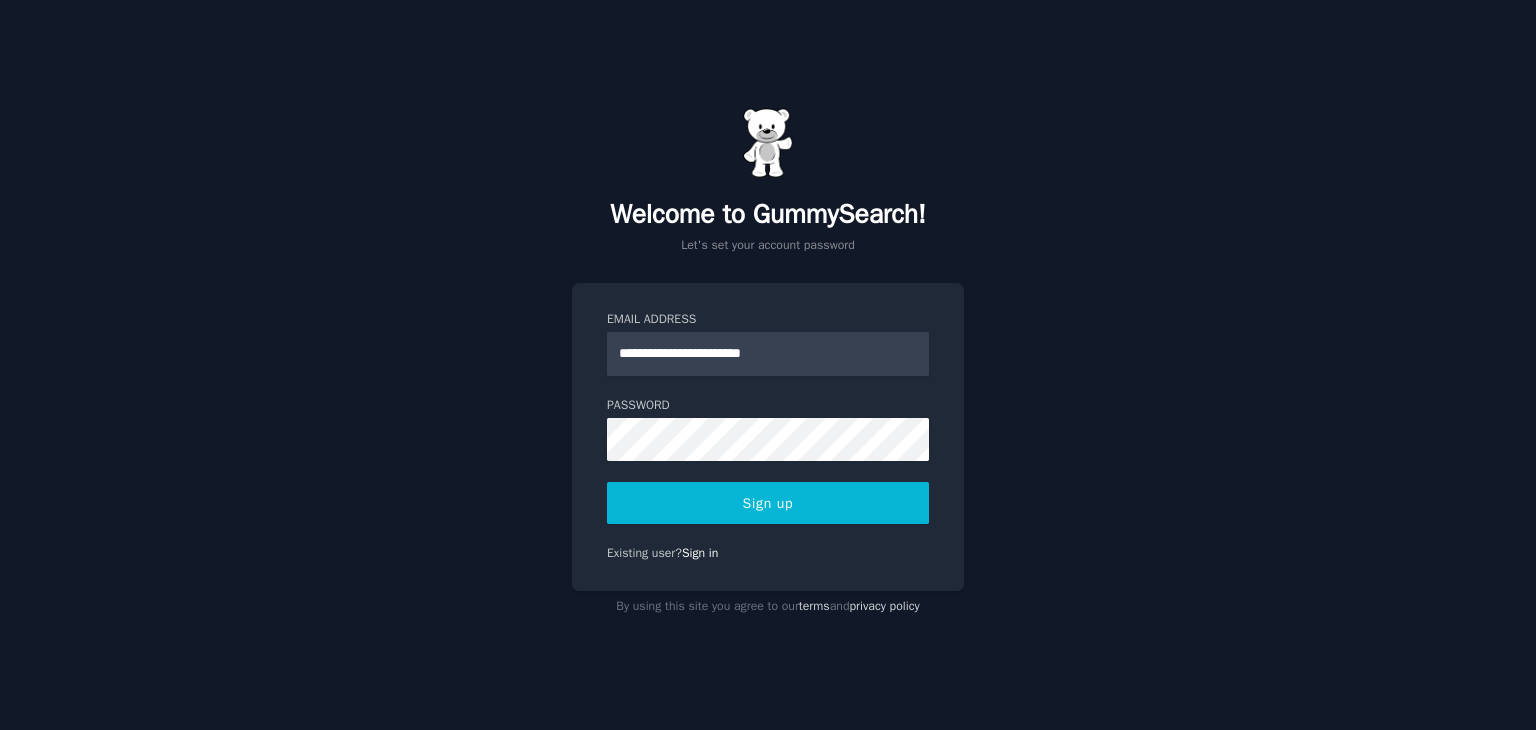click on "Sign up" at bounding box center (768, 503) 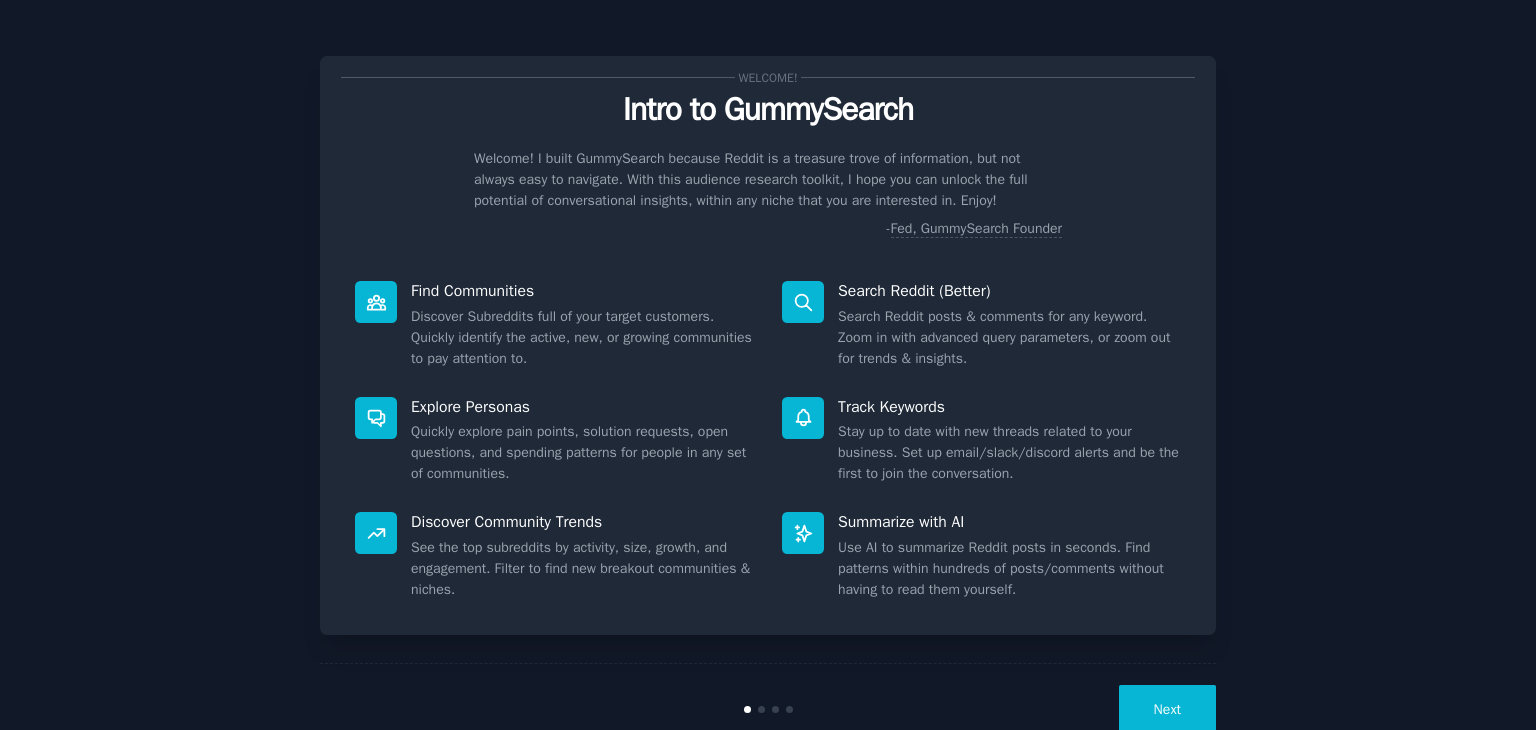 scroll, scrollTop: 0, scrollLeft: 0, axis: both 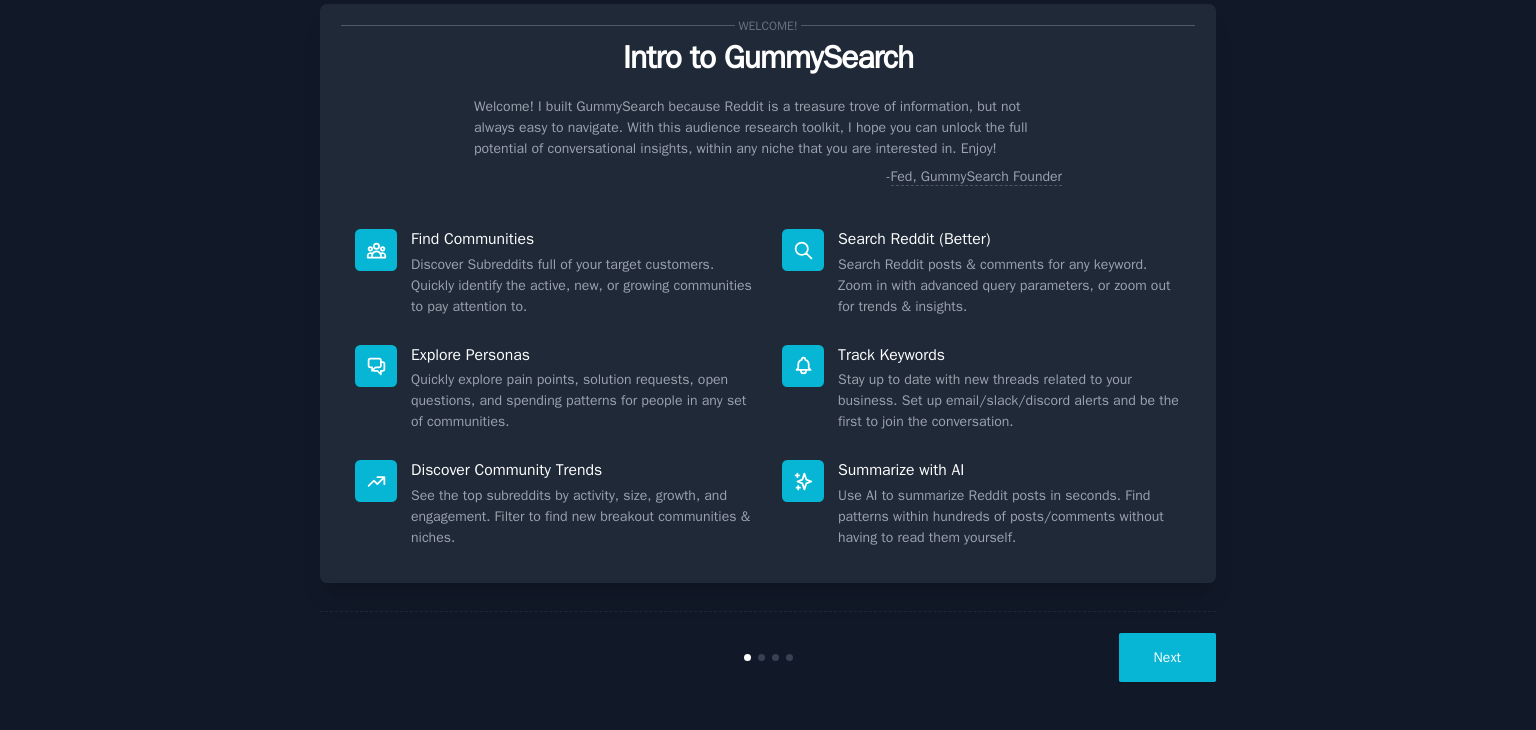 click on "Next" at bounding box center (1167, 657) 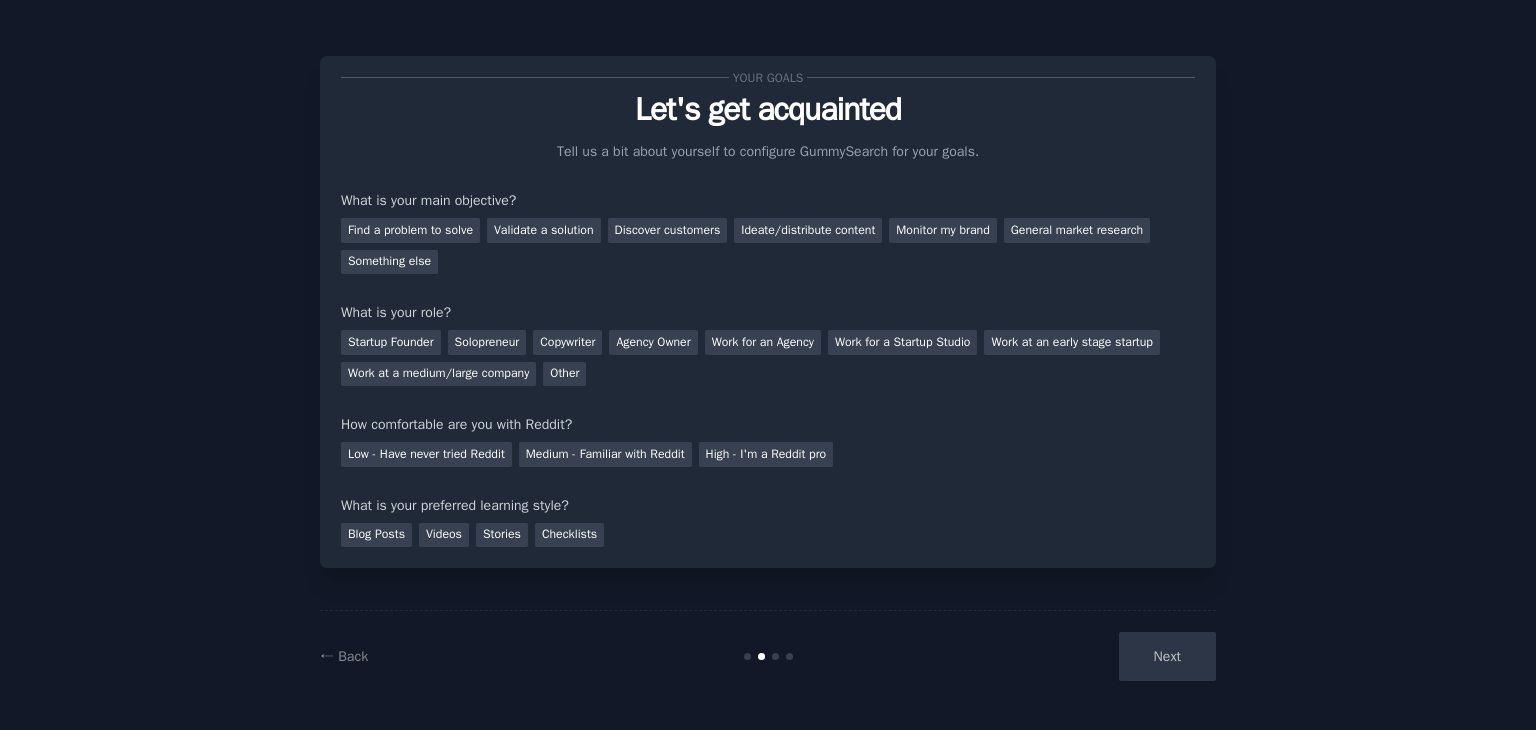 click on "Next" at bounding box center [1066, 656] 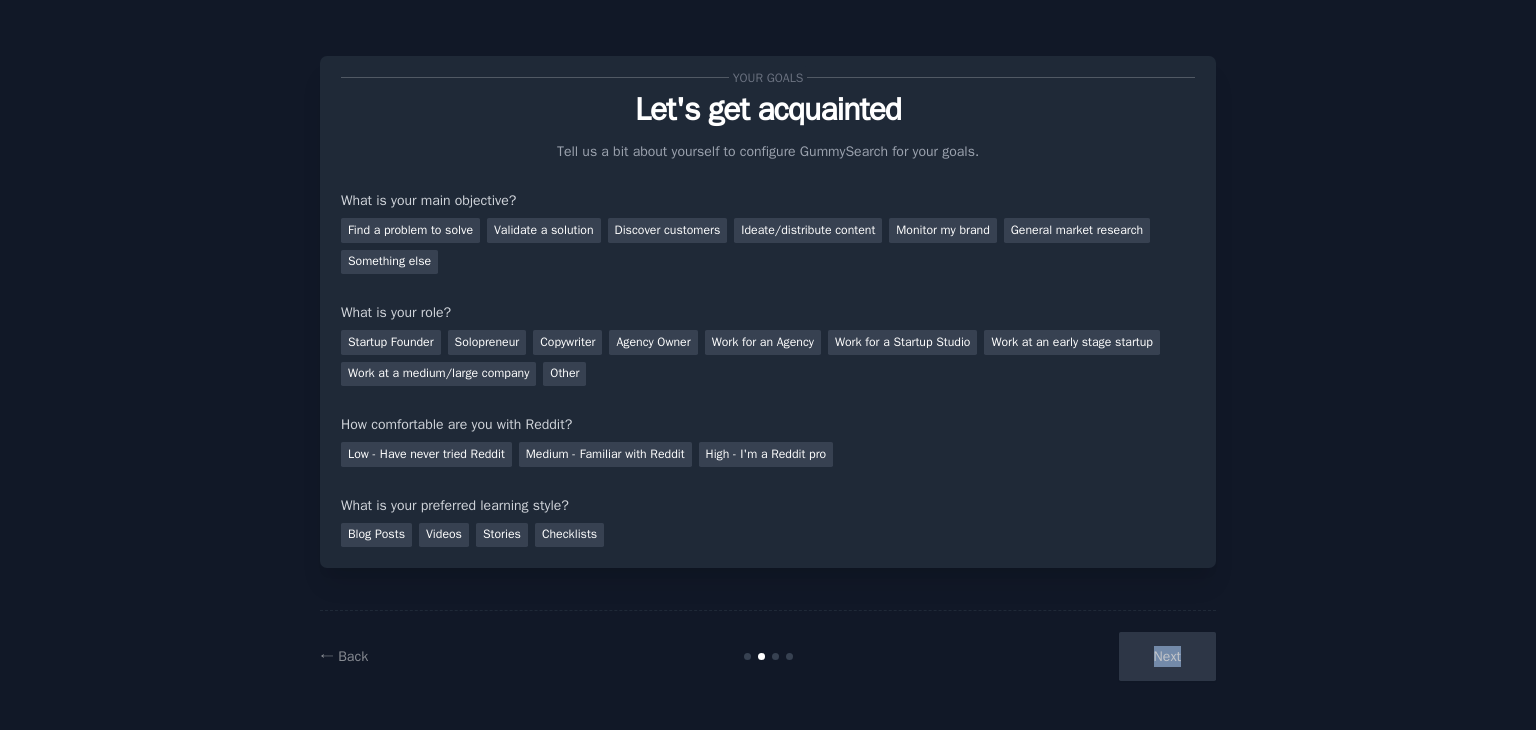 click on "Next" at bounding box center [1066, 656] 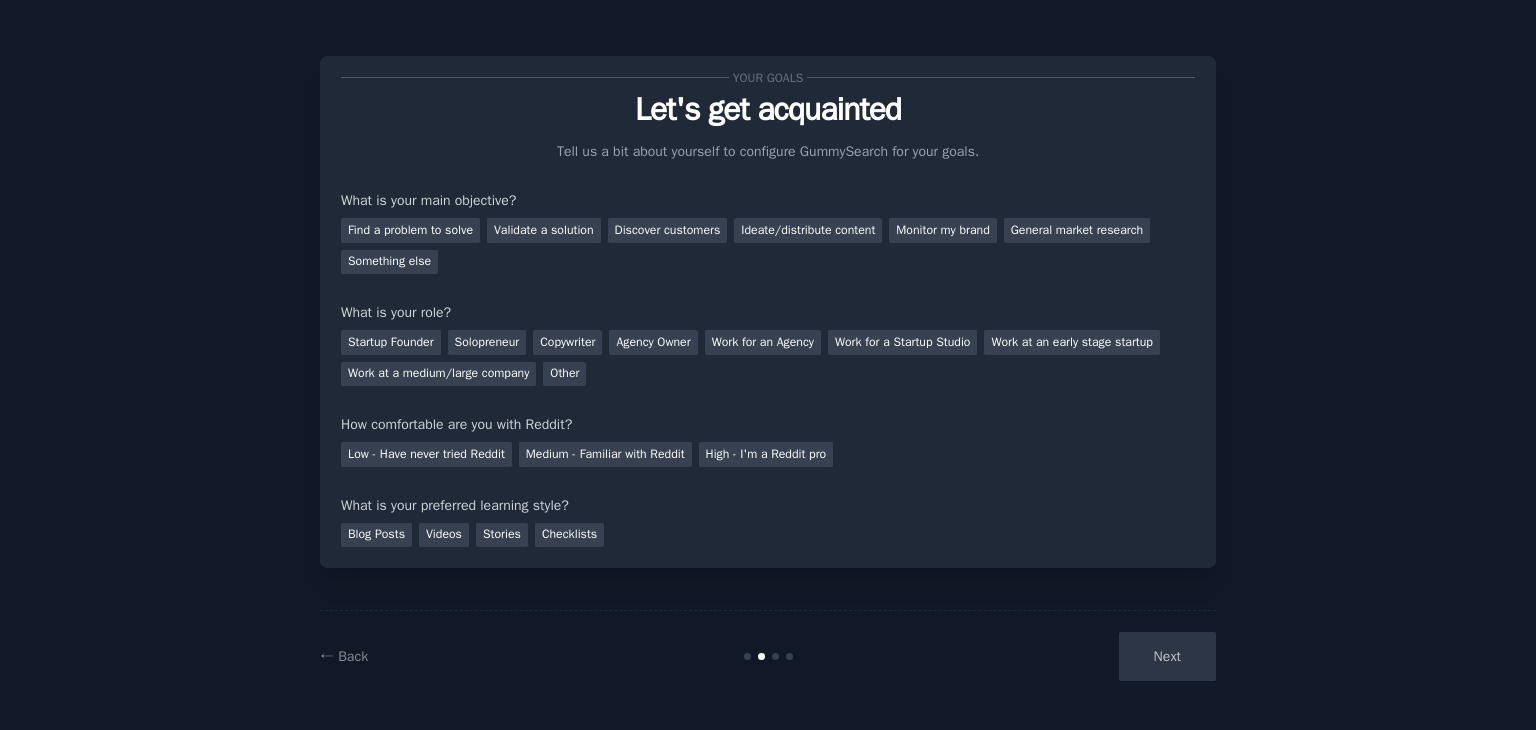 click on "Your goals Let's get acquainted Tell us a bit about yourself to configure GummySearch for your goals. What is your main objective? Find a problem to solve Validate a solution Discover customers Ideate/distribute content Monitor my brand General market research Something else What is your role? Startup Founder Solopreneur Copywriter Agency Owner Work for an Agency Work for a Startup Studio Work at an early stage startup Work at a medium/large company Other How comfortable are you with Reddit? Low - Have never tried Reddit Medium - Familiar with Reddit High - I'm a Reddit pro What is your preferred learning style? Blog Posts Videos Stories Checklists ← Back Next" at bounding box center [768, 365] 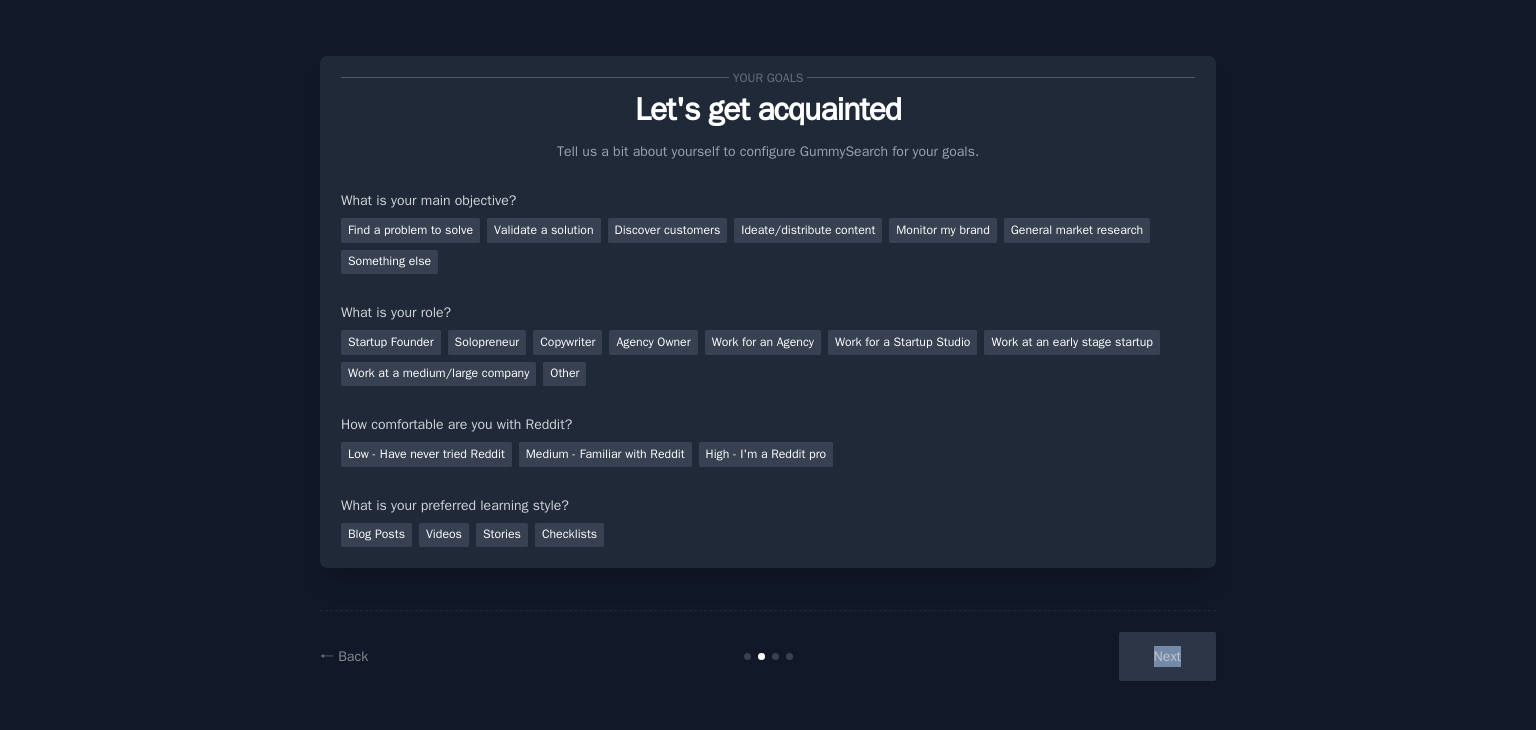 click on "Next" at bounding box center [1066, 656] 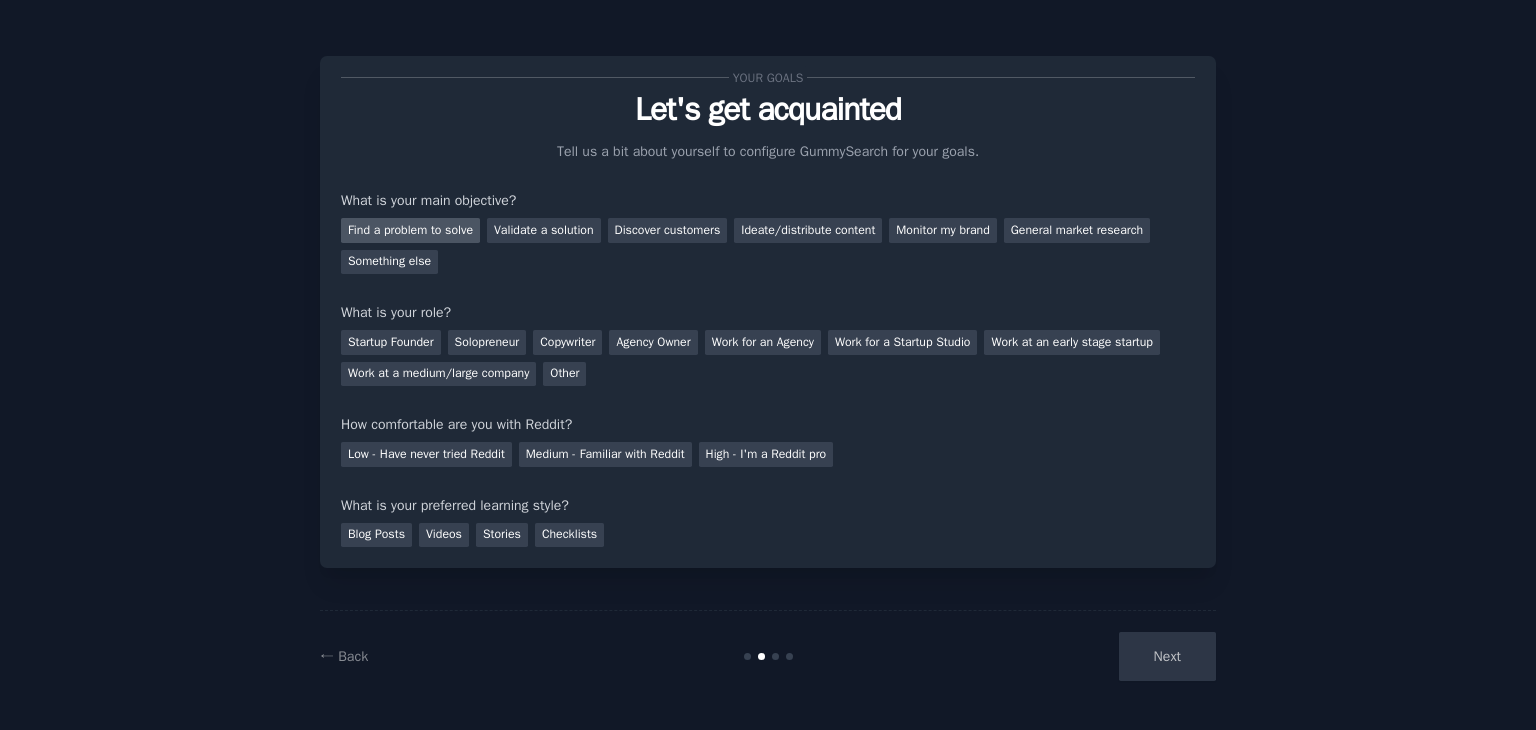click on "Find a problem to solve" at bounding box center [410, 230] 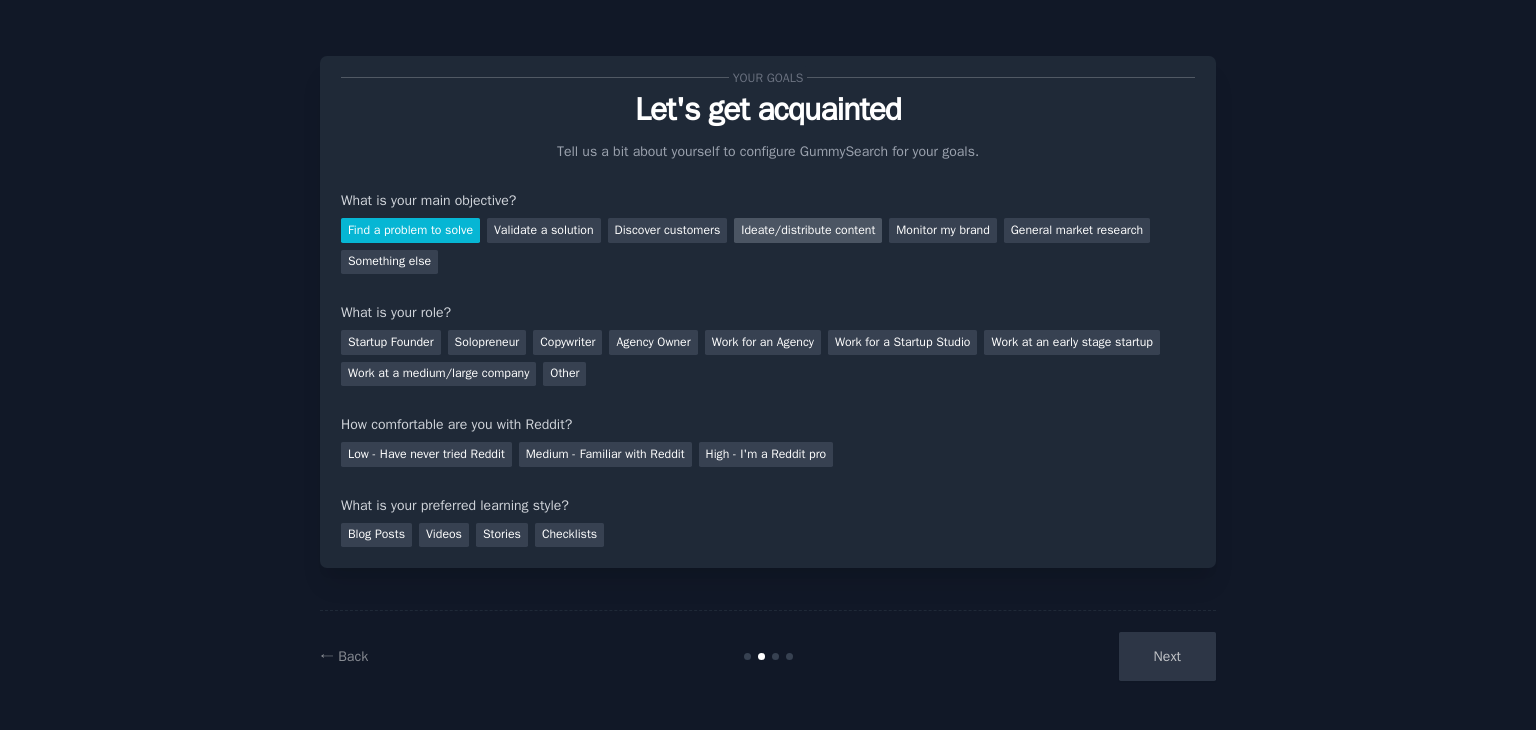 click on "Ideate/distribute content" at bounding box center (808, 230) 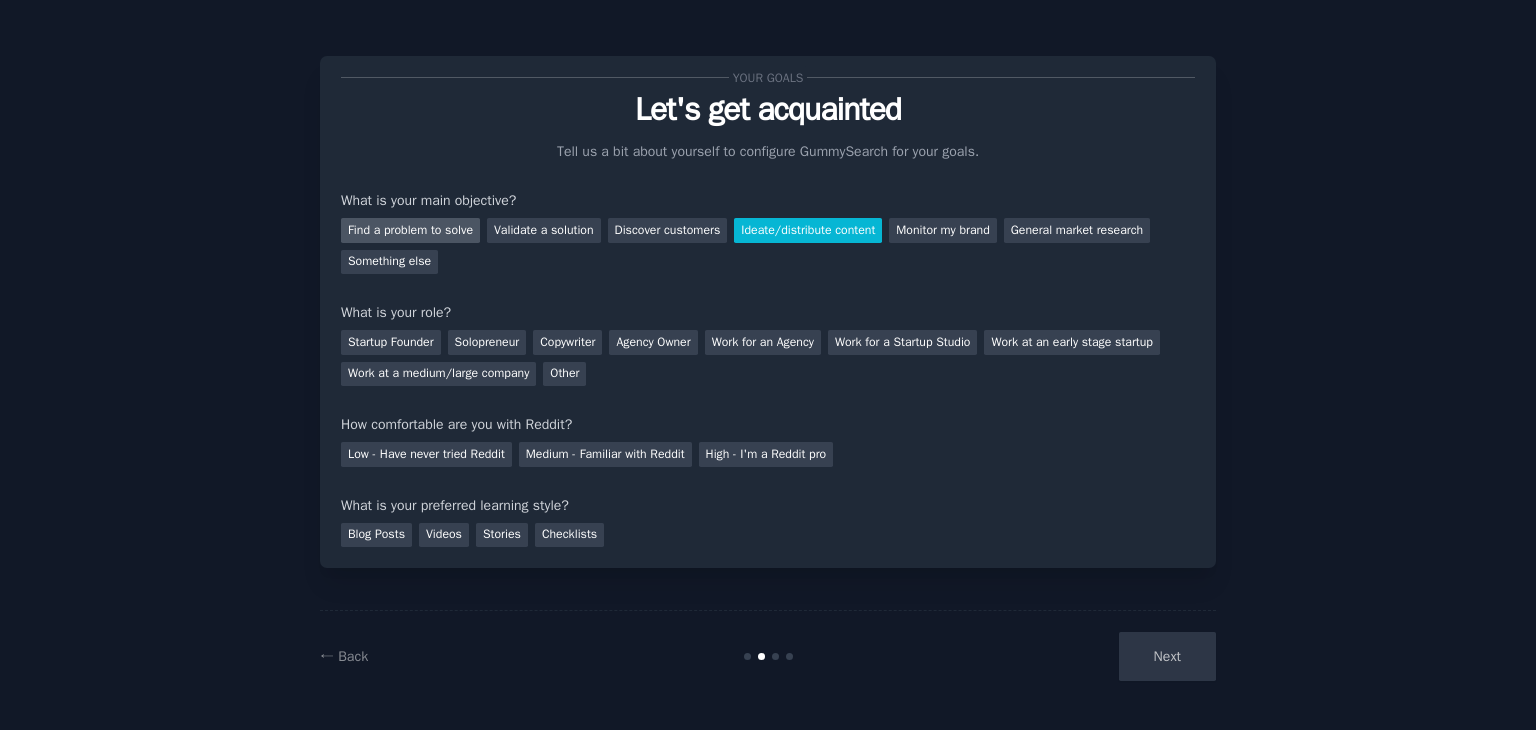 click on "Find a problem to solve" at bounding box center [410, 230] 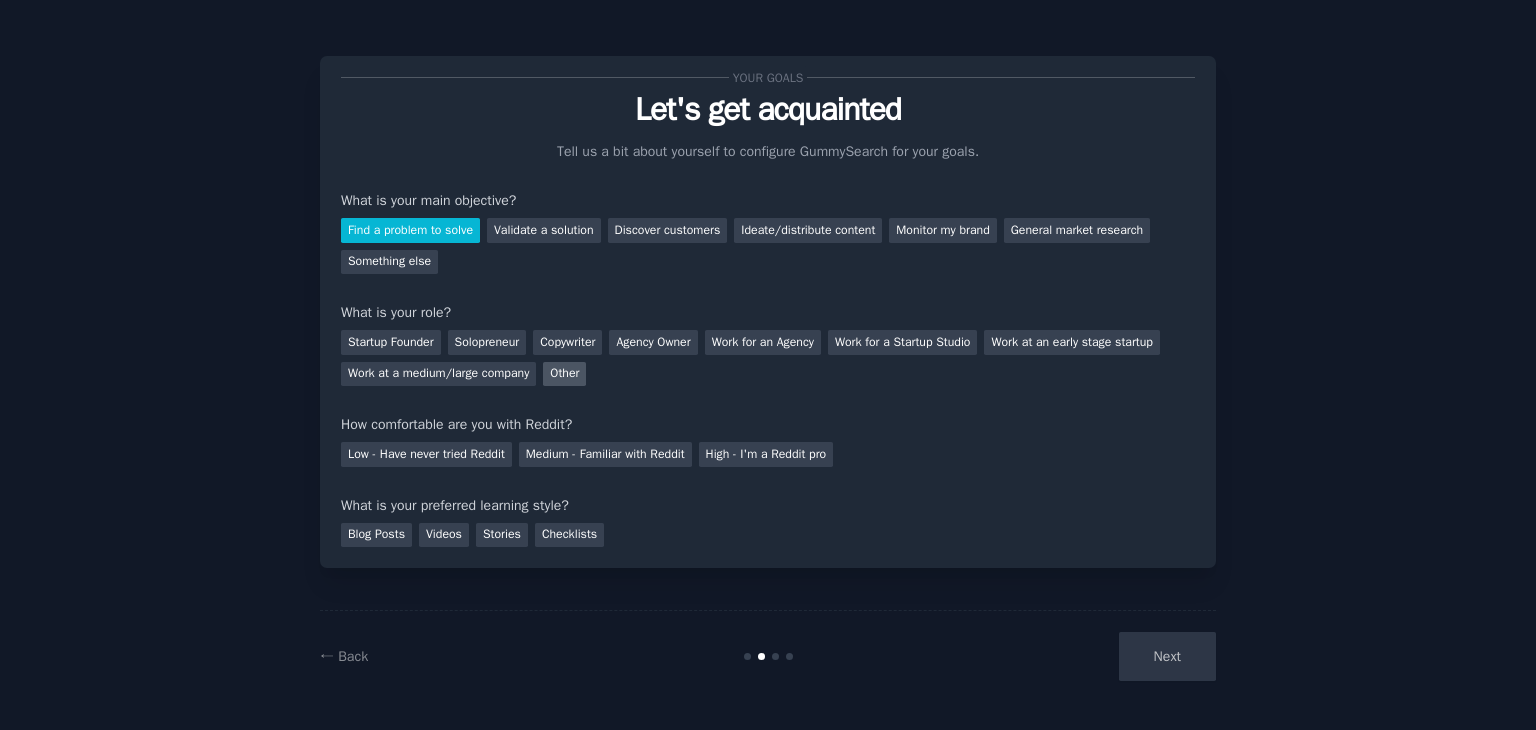 click on "Other" at bounding box center (564, 374) 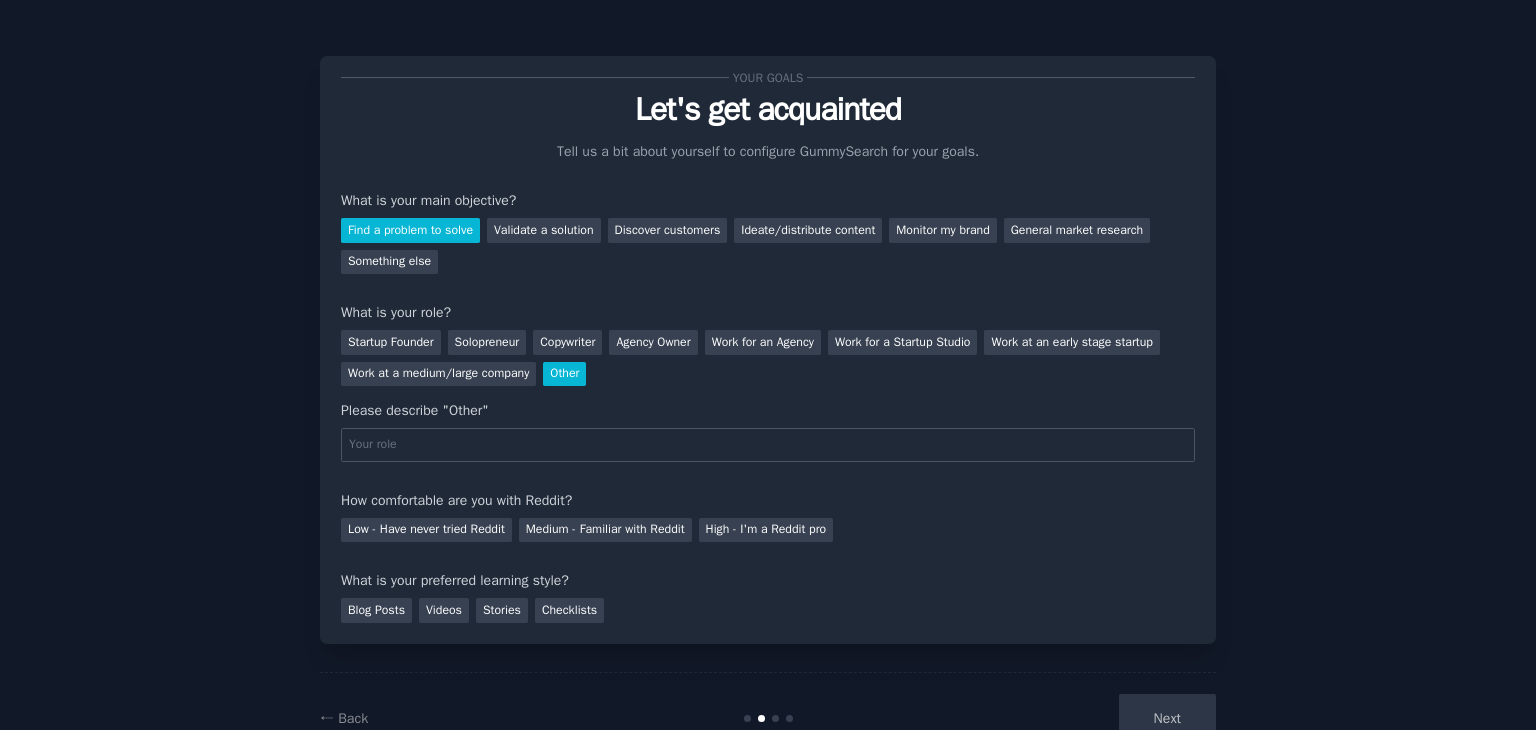click on "Other" at bounding box center [564, 374] 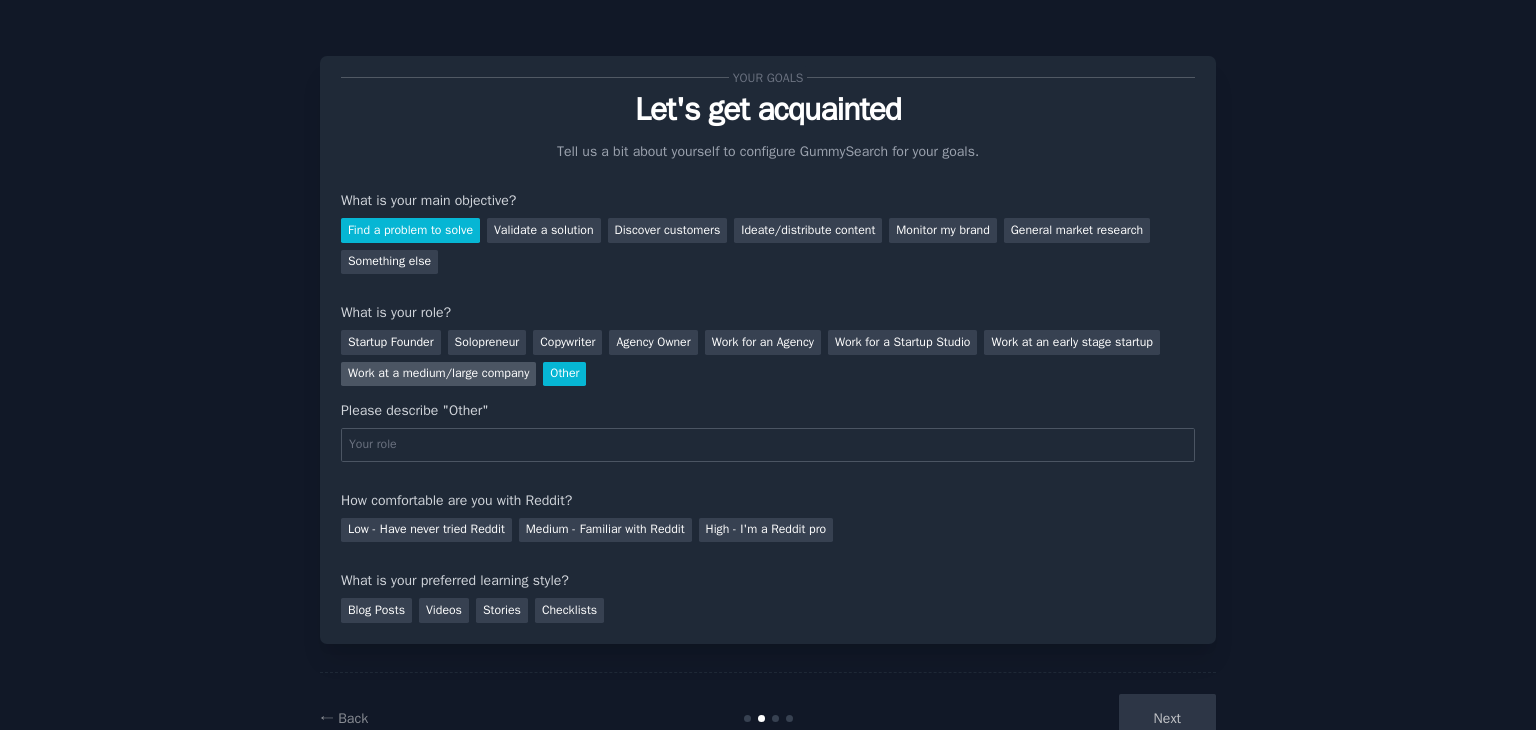 click on "Work at a medium/large company" at bounding box center (438, 374) 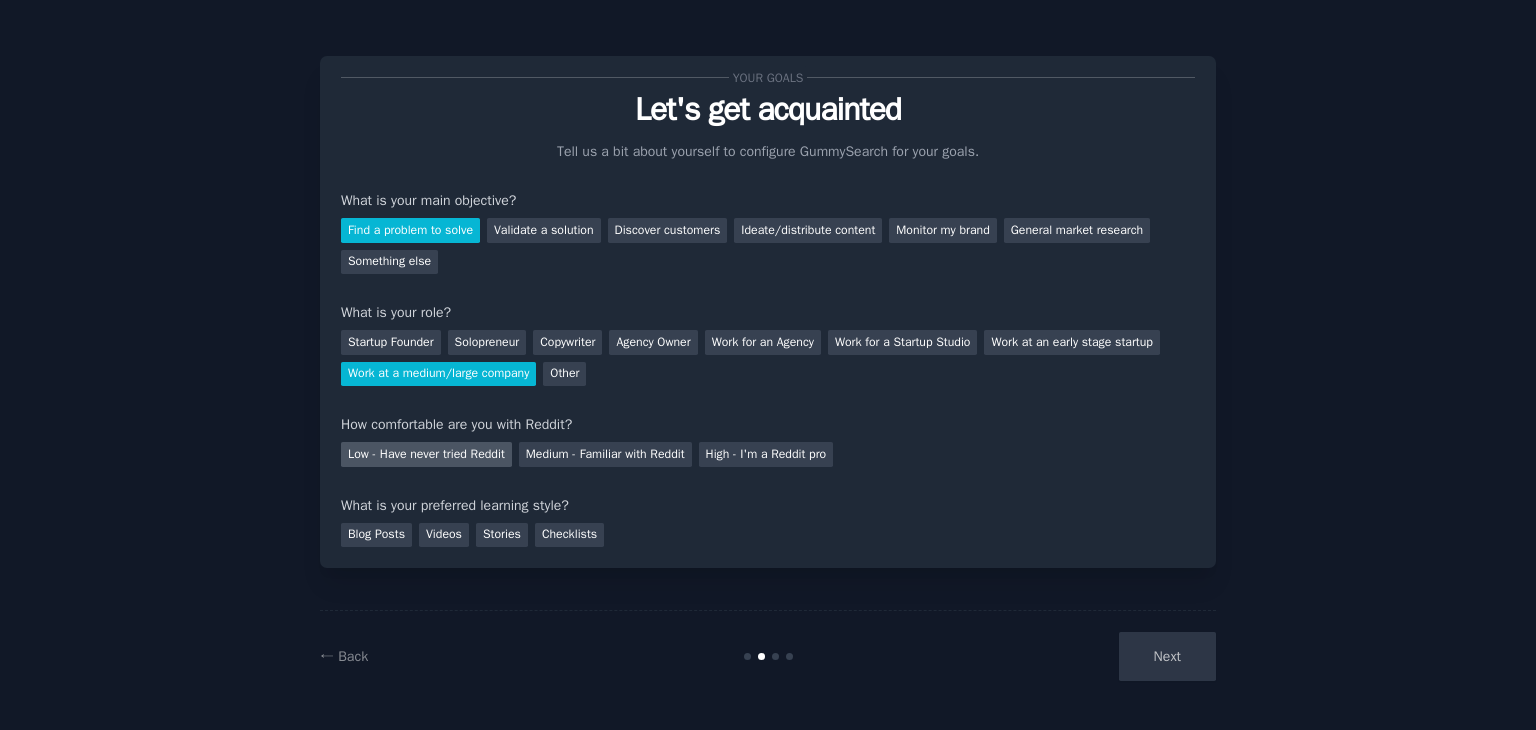 click on "Low - Have never tried Reddit" at bounding box center [426, 454] 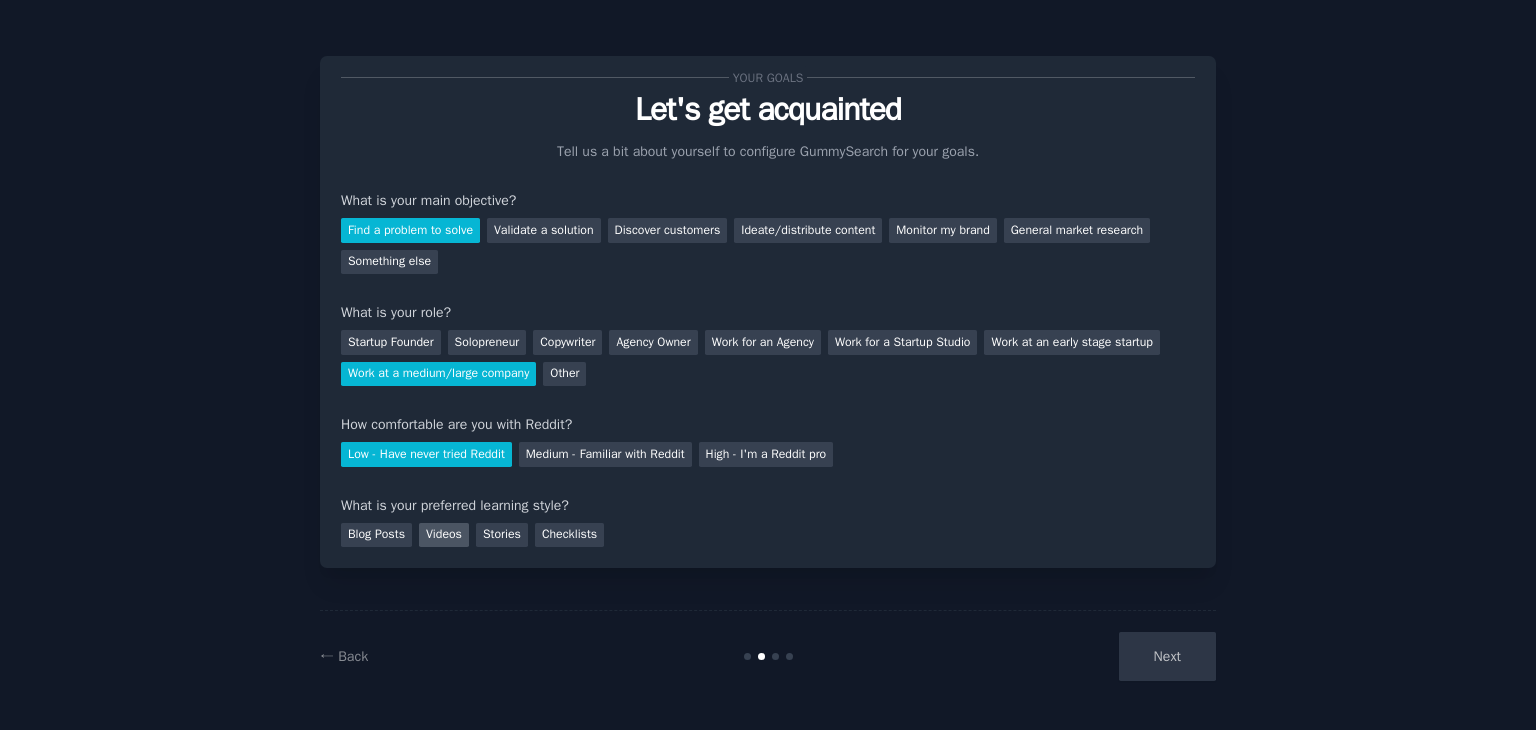 click on "Videos" at bounding box center [444, 535] 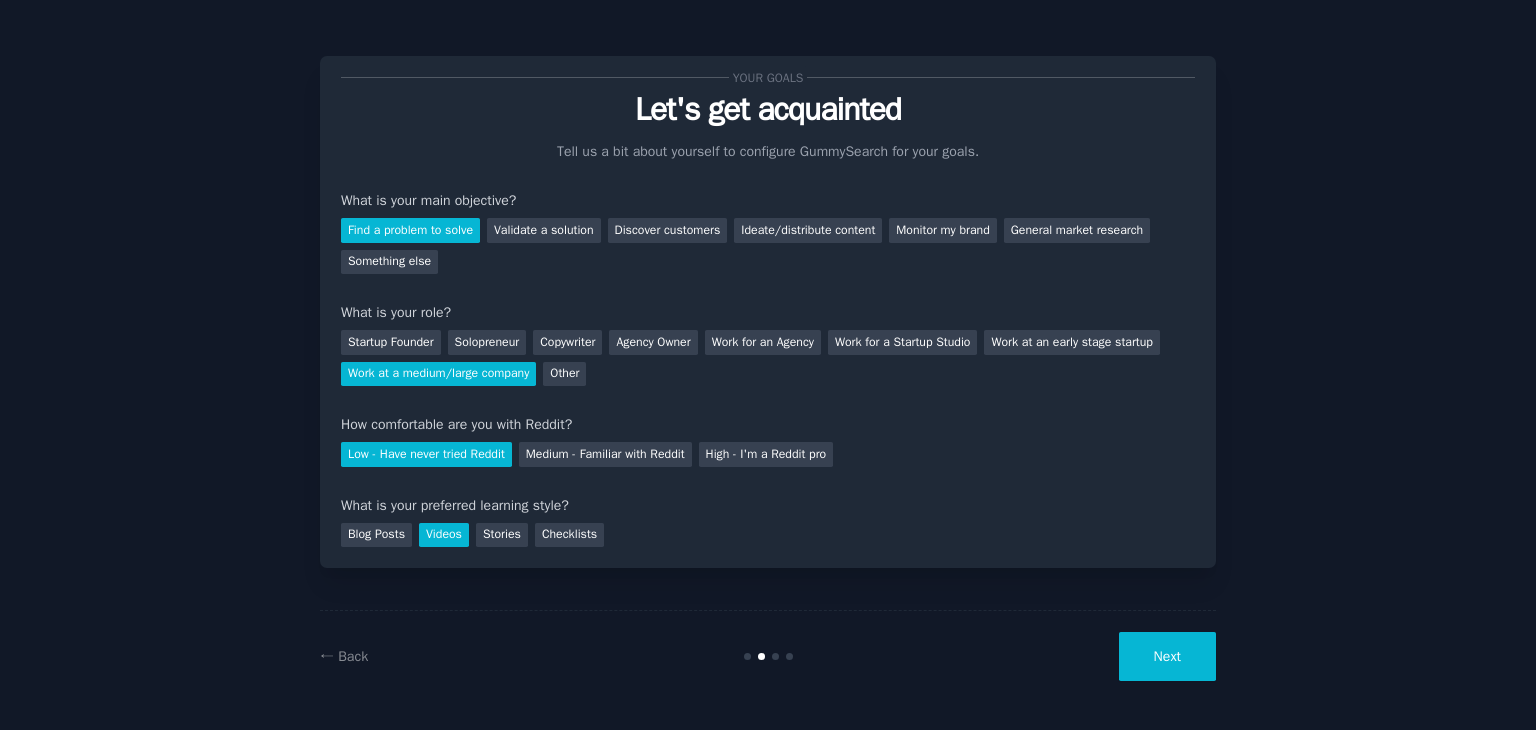click on "Next" at bounding box center (1167, 656) 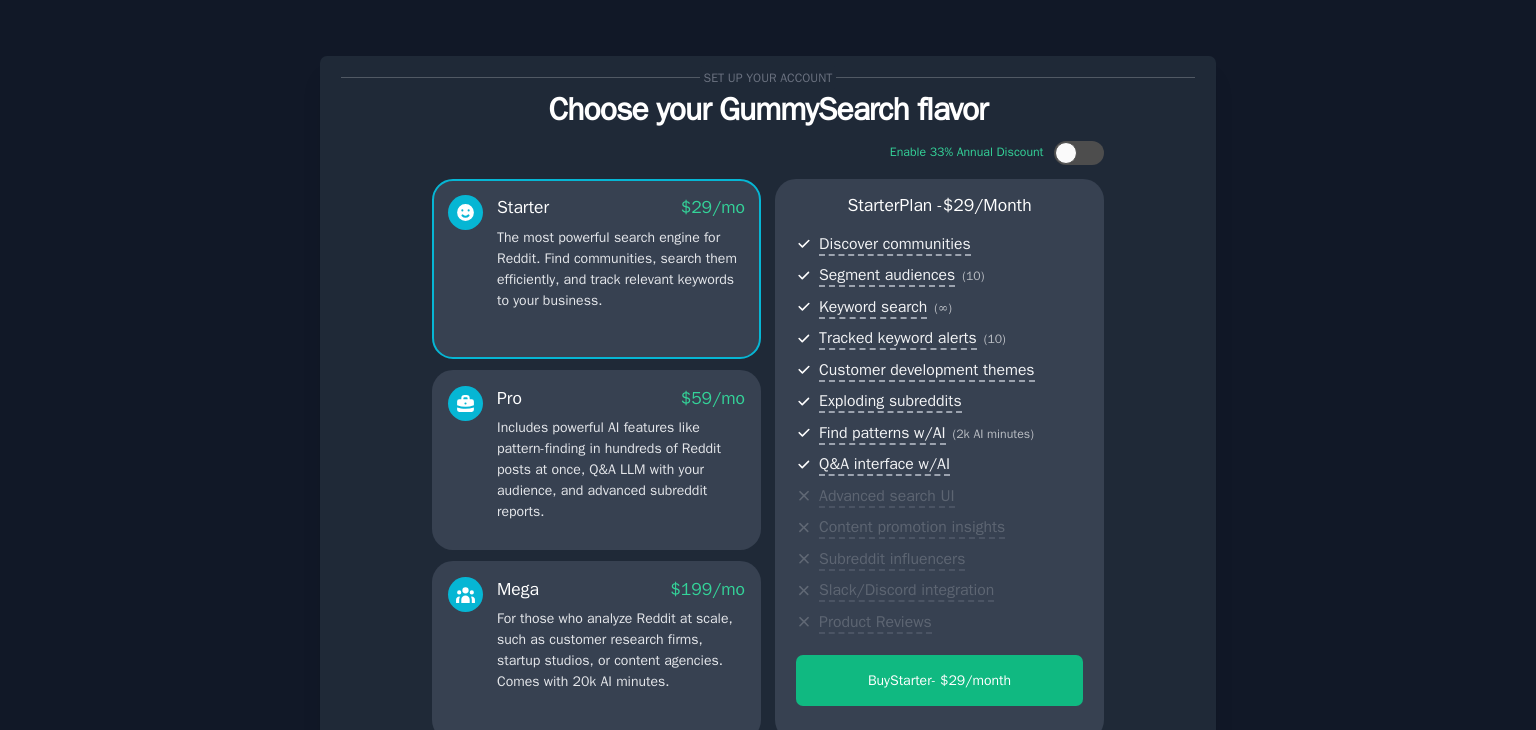 scroll, scrollTop: 218, scrollLeft: 0, axis: vertical 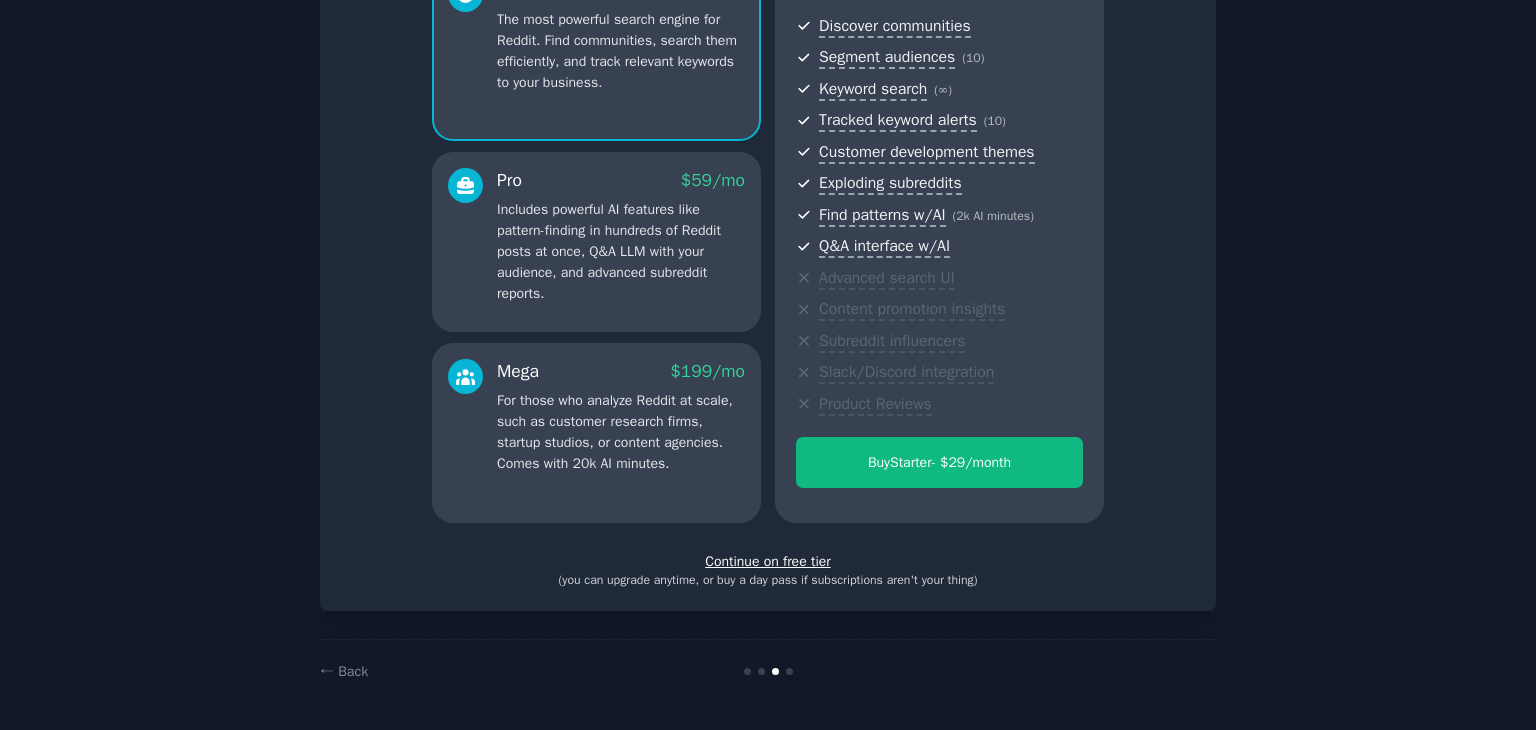 click on "Continue on free tier" at bounding box center (768, 561) 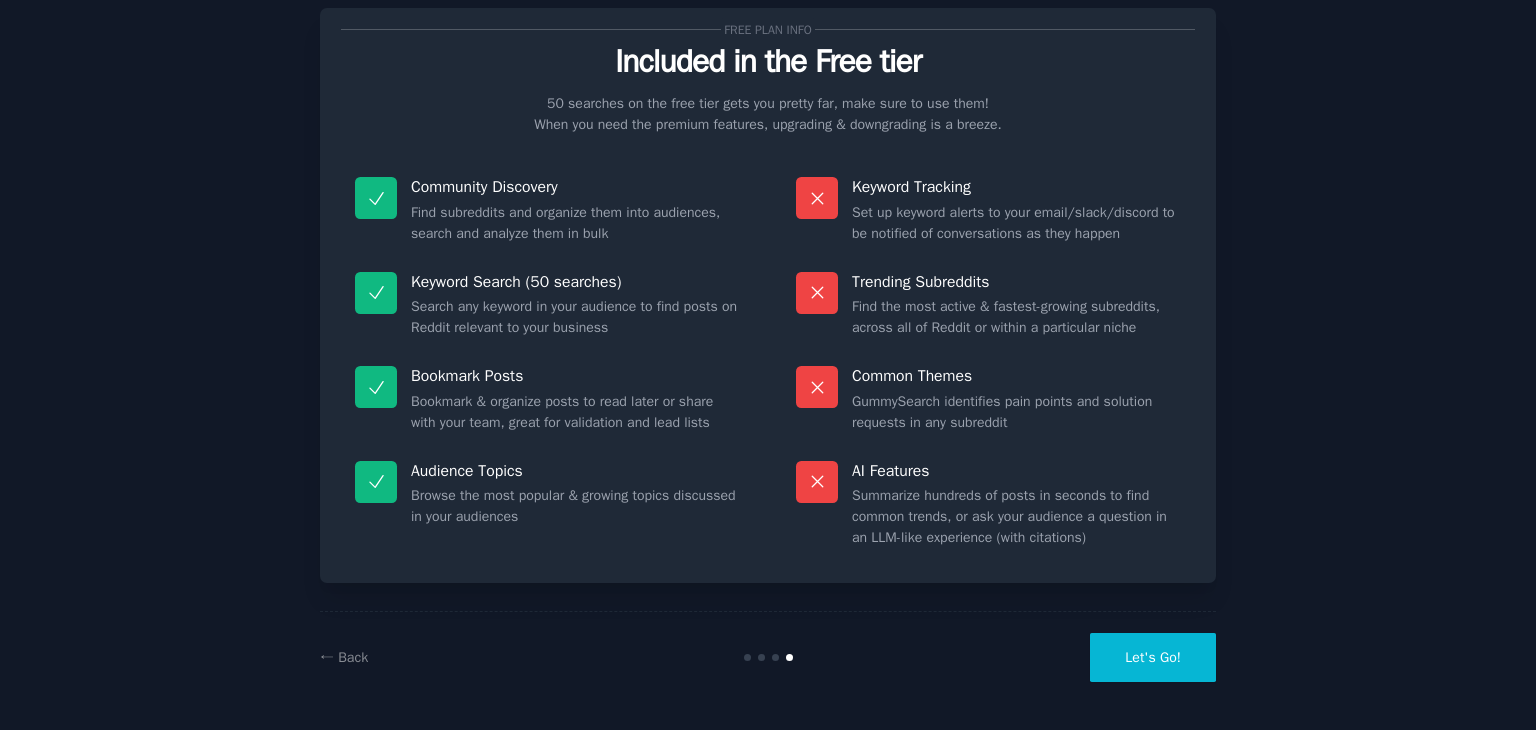 click on "Let's Go!" at bounding box center [1153, 657] 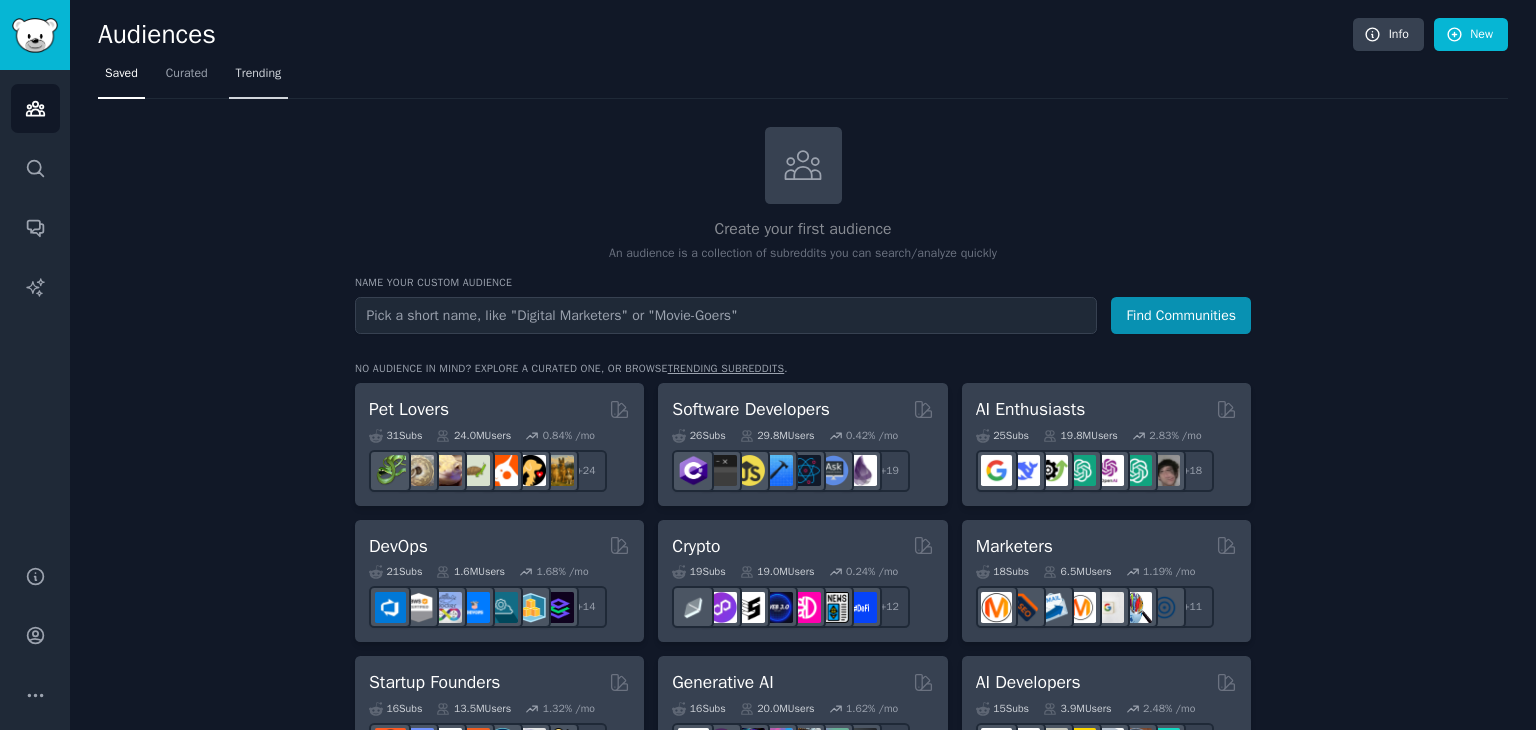click on "Trending" at bounding box center [259, 78] 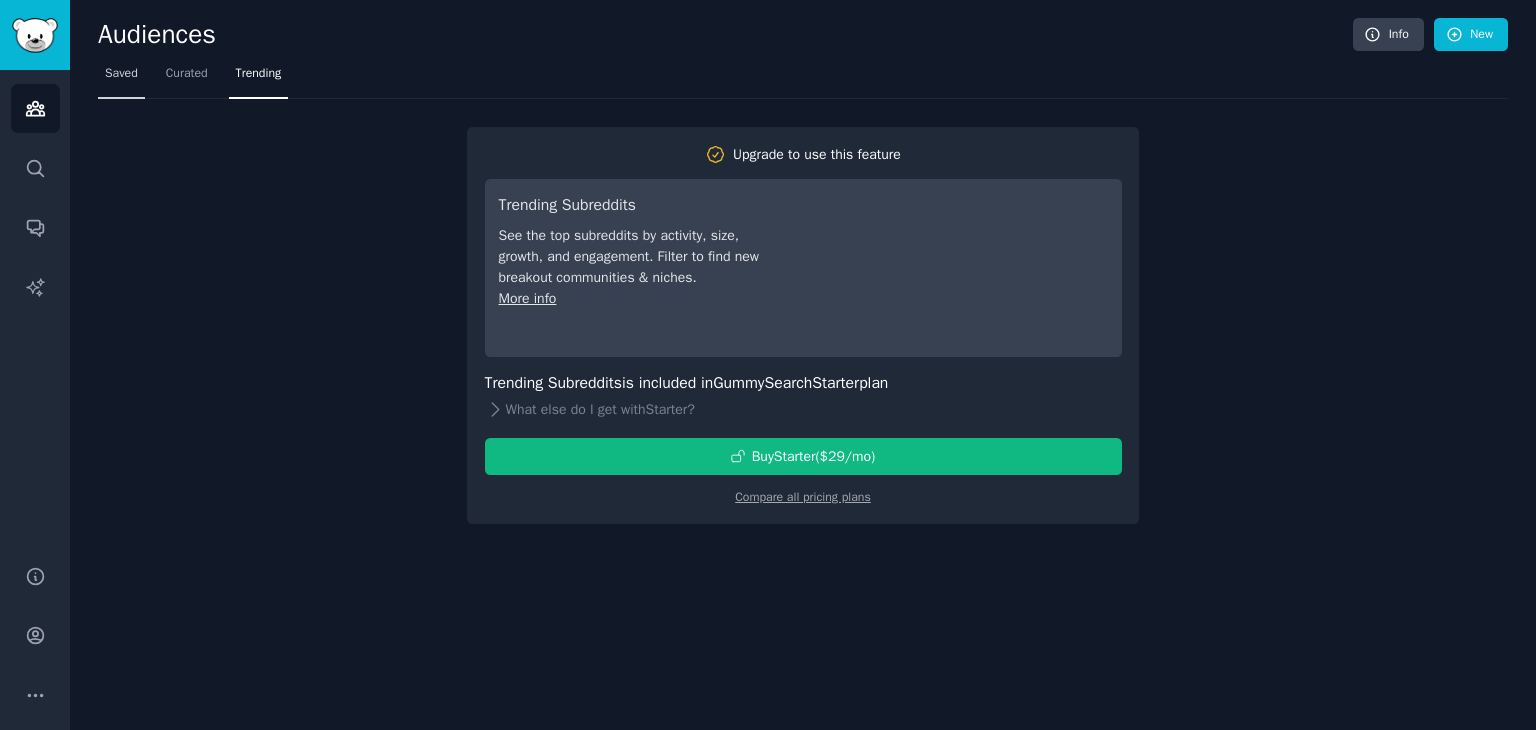 click on "Saved" at bounding box center (121, 74) 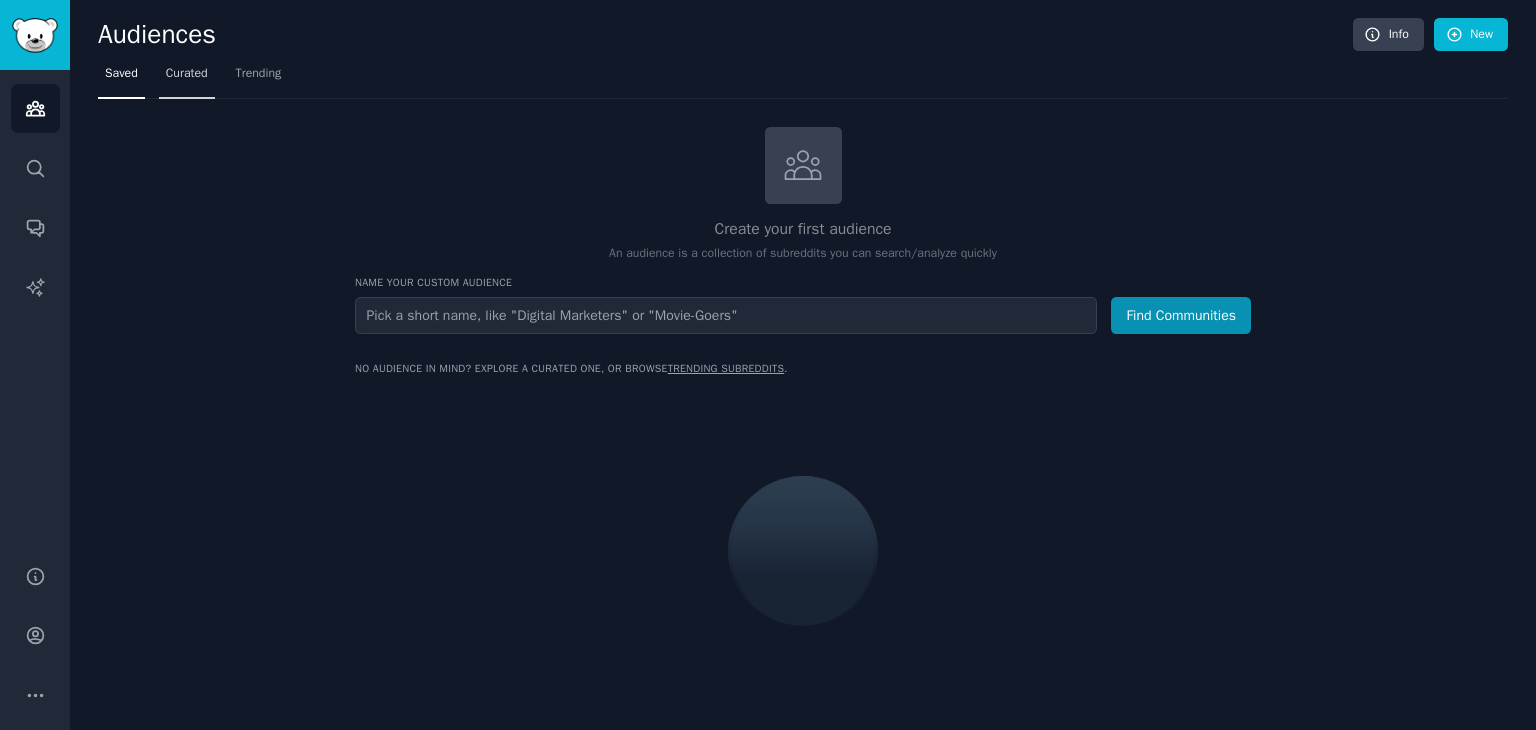 click on "Curated" at bounding box center (187, 78) 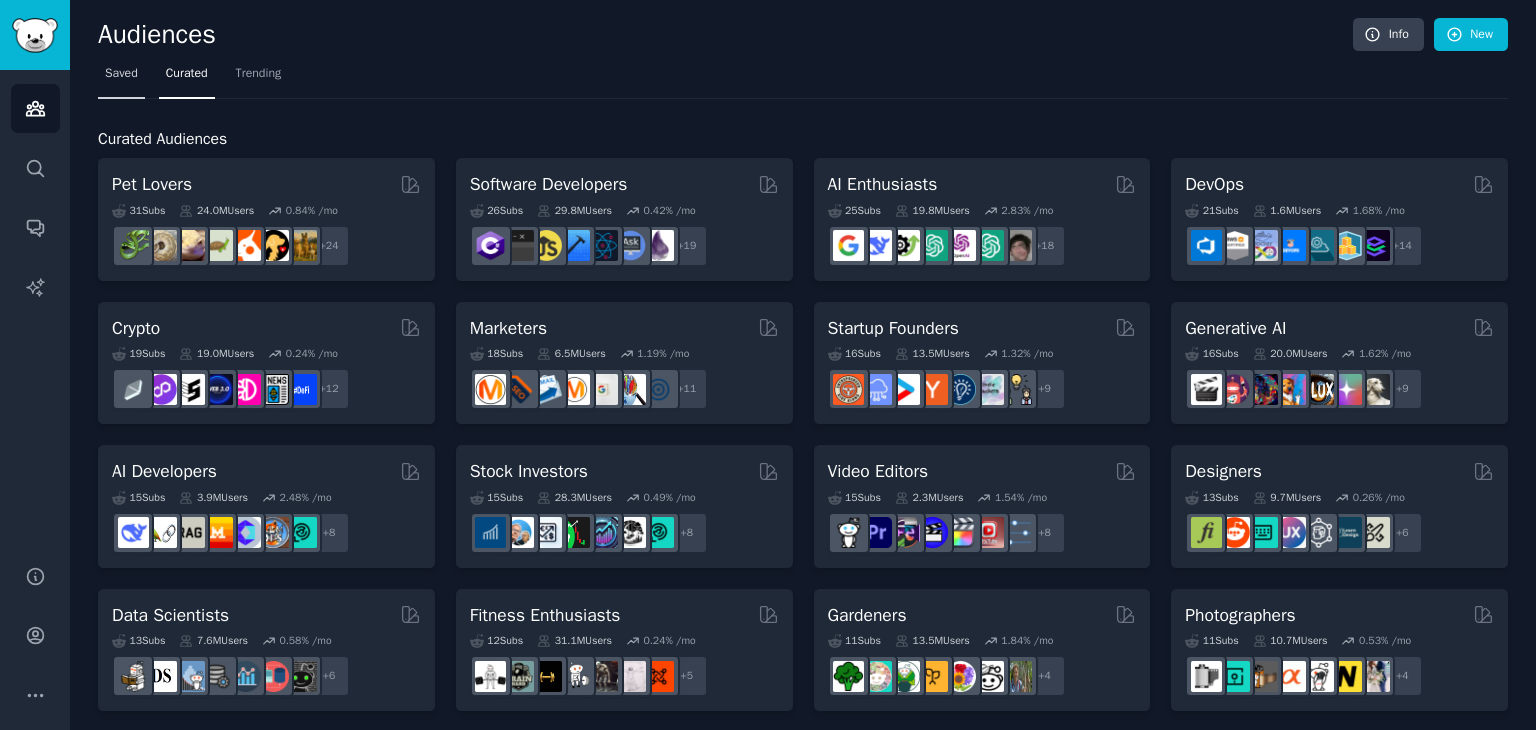 click on "Saved" at bounding box center [121, 74] 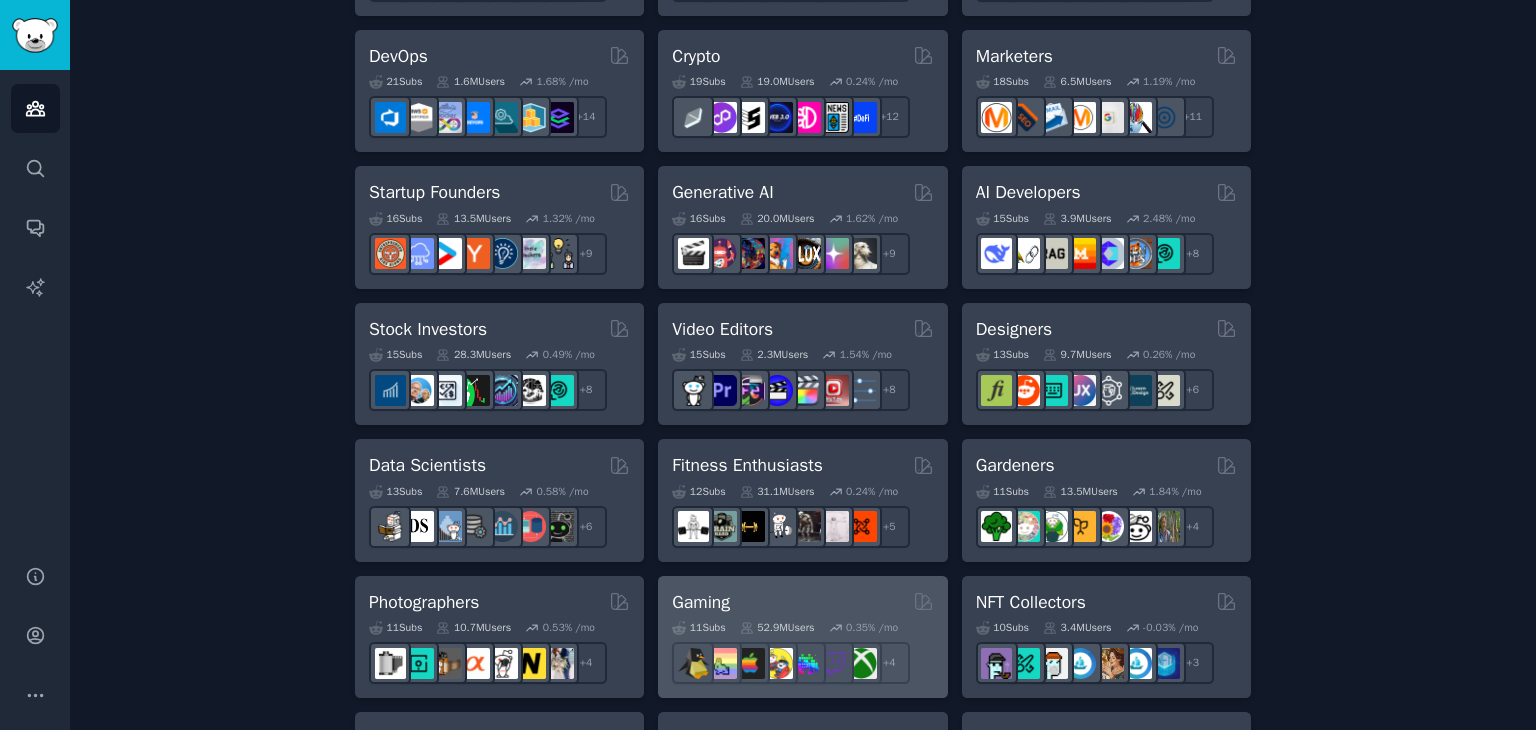 scroll, scrollTop: 484, scrollLeft: 0, axis: vertical 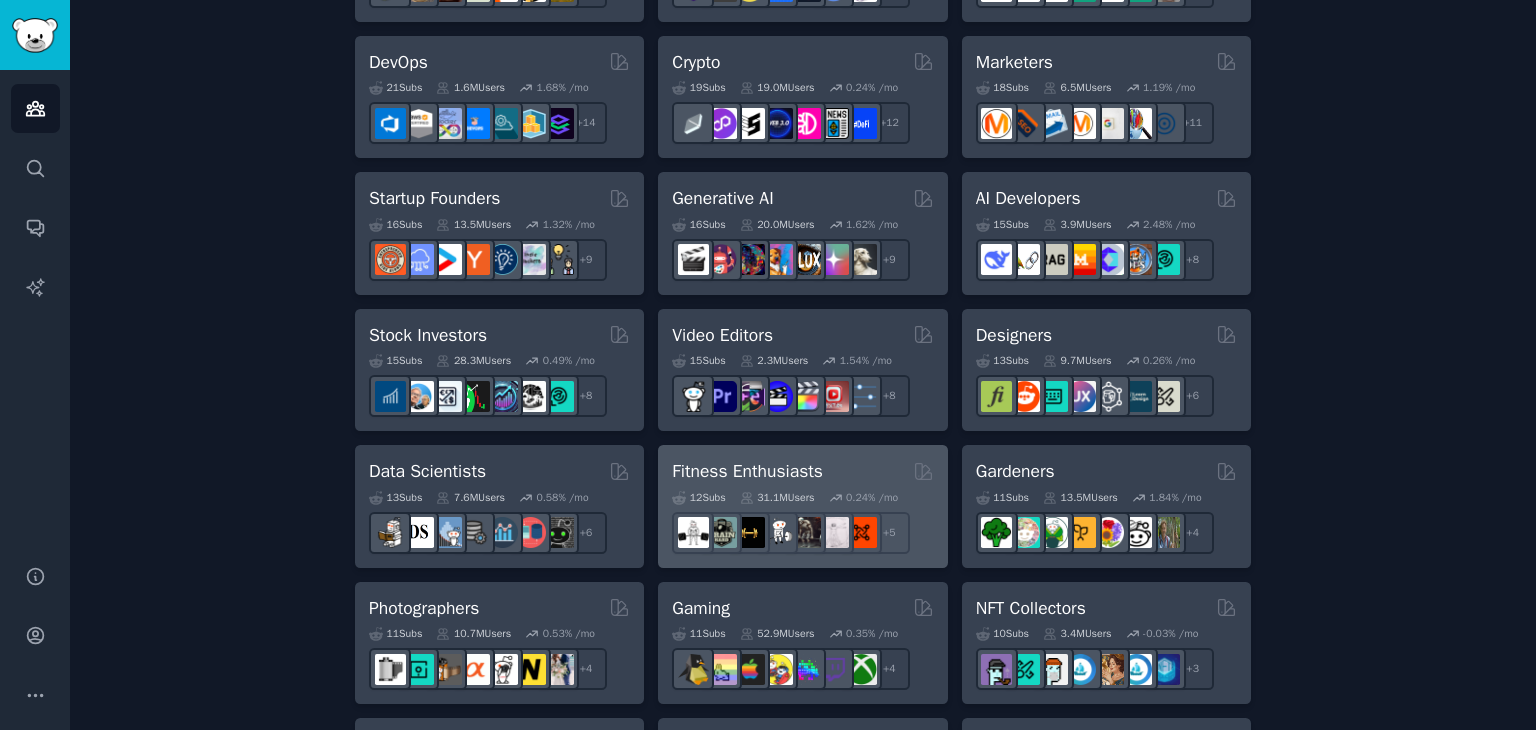 click on "Fitness Enthusiasts" at bounding box center (747, 471) 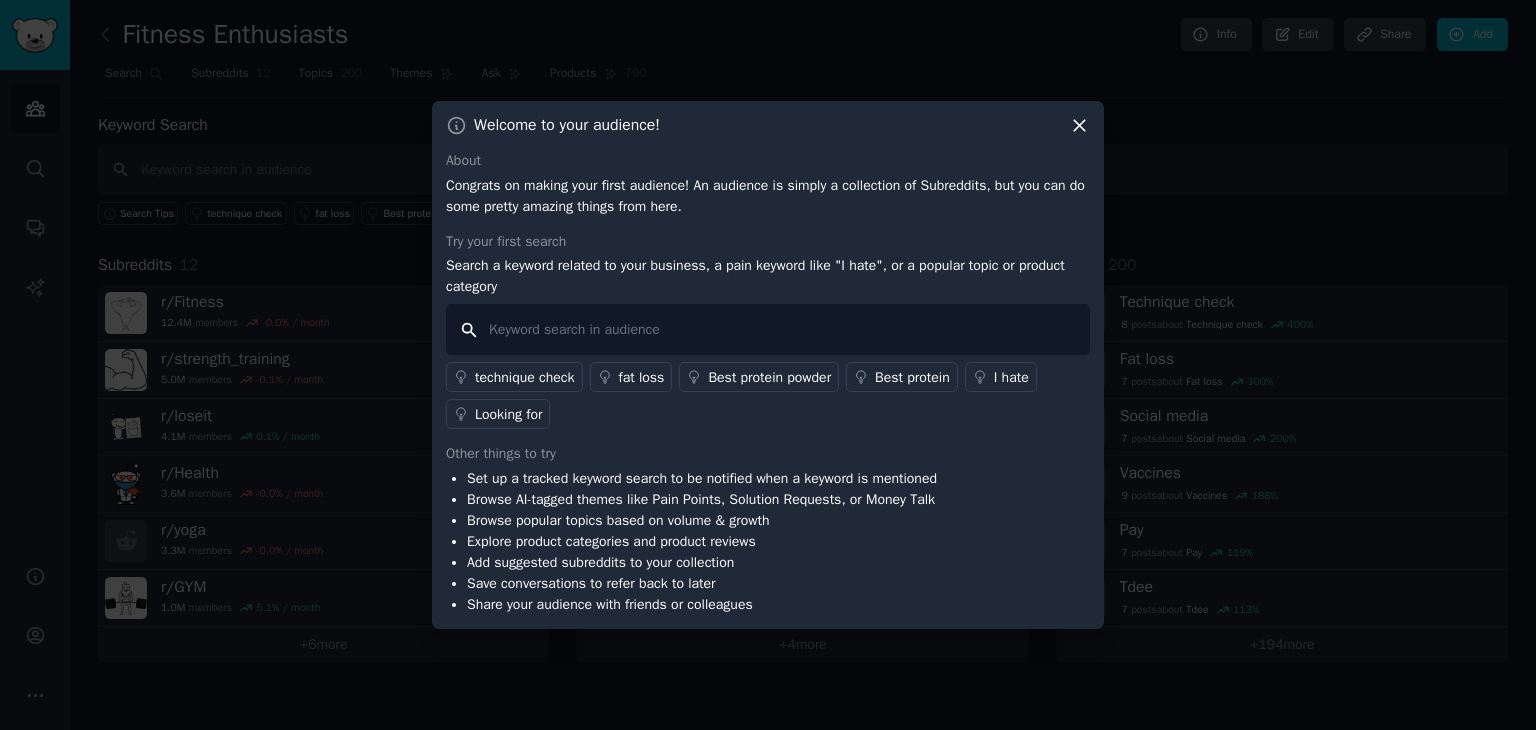 click at bounding box center [768, 329] 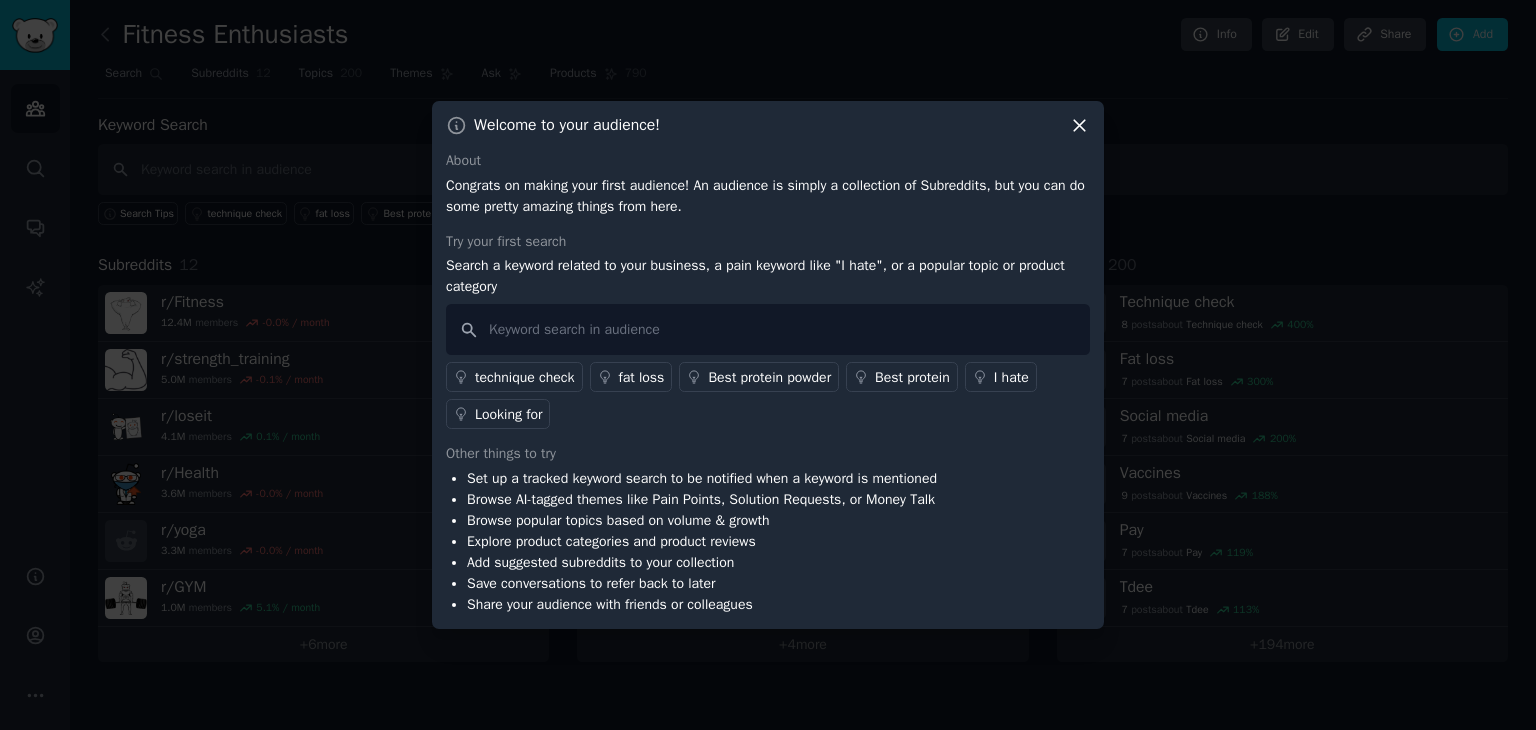 click 